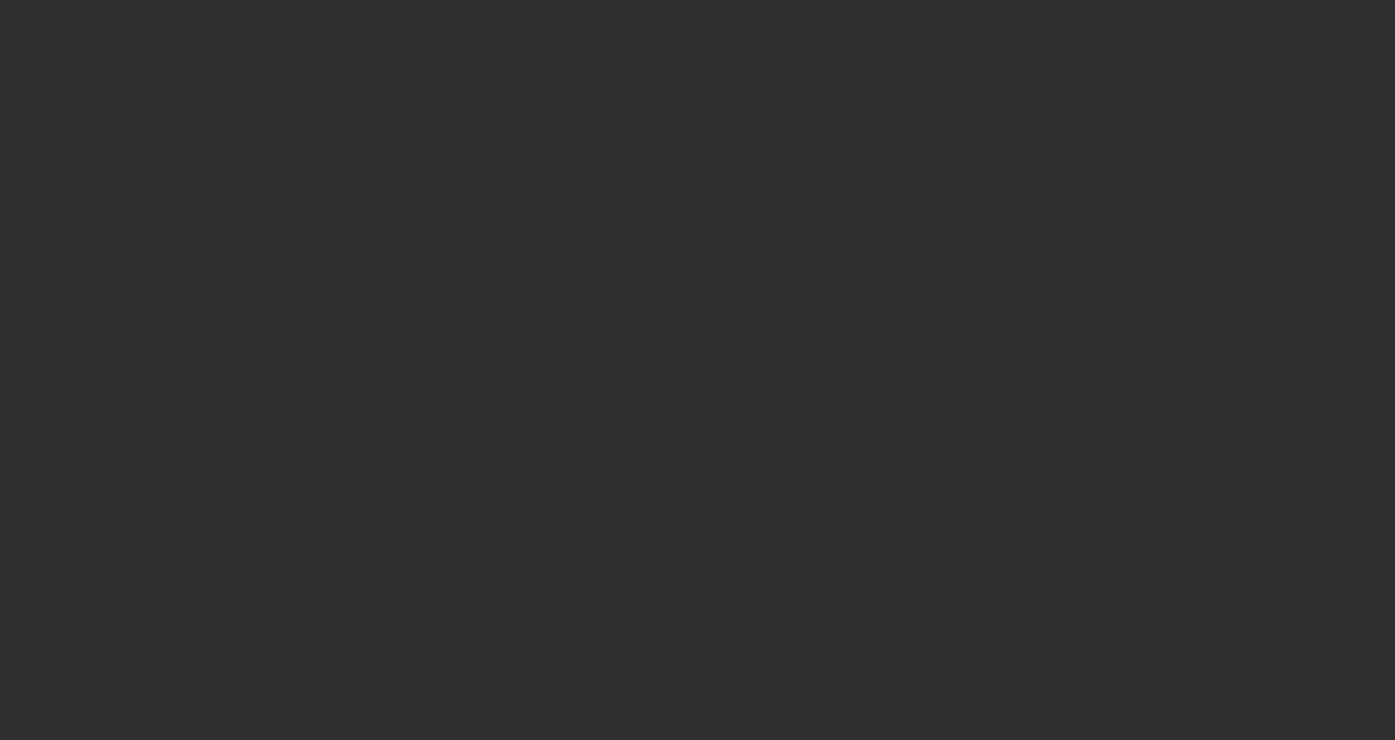 scroll, scrollTop: 0, scrollLeft: 0, axis: both 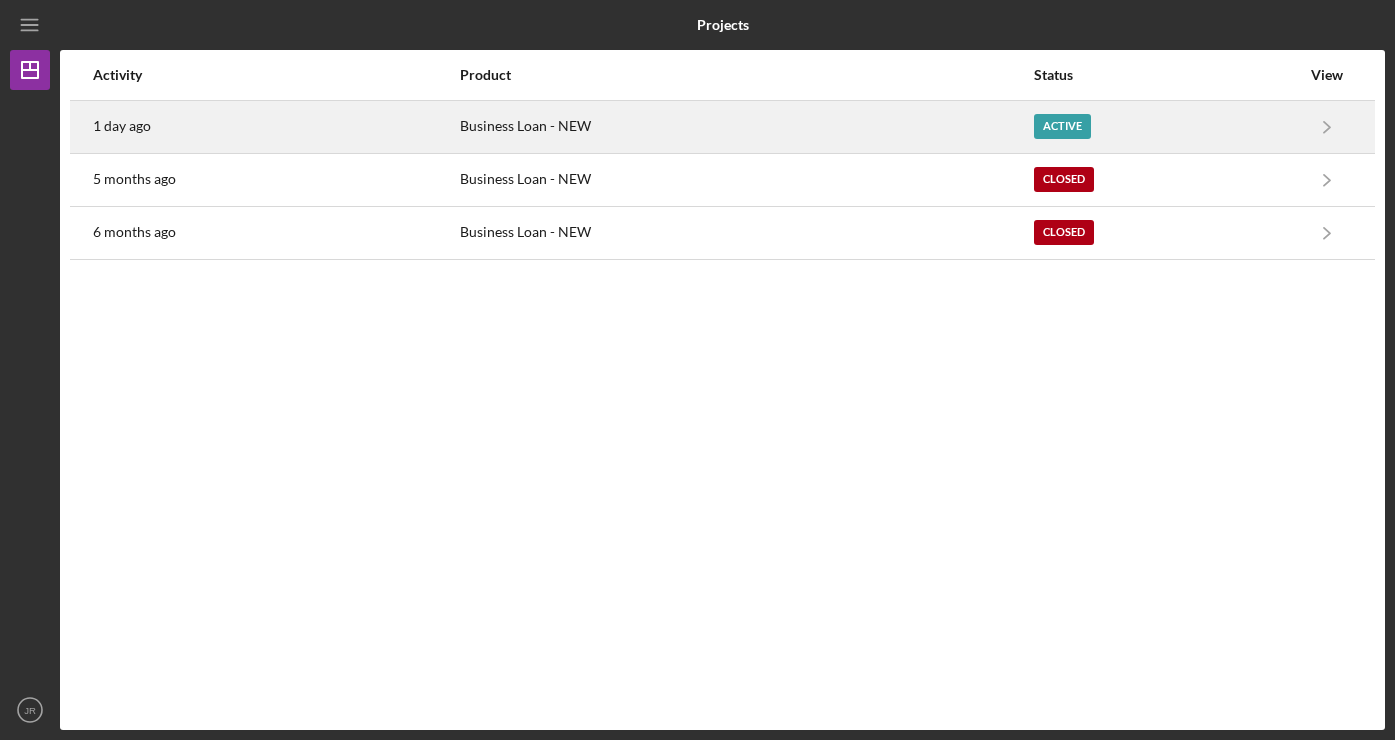 click on "Active" at bounding box center (1062, 126) 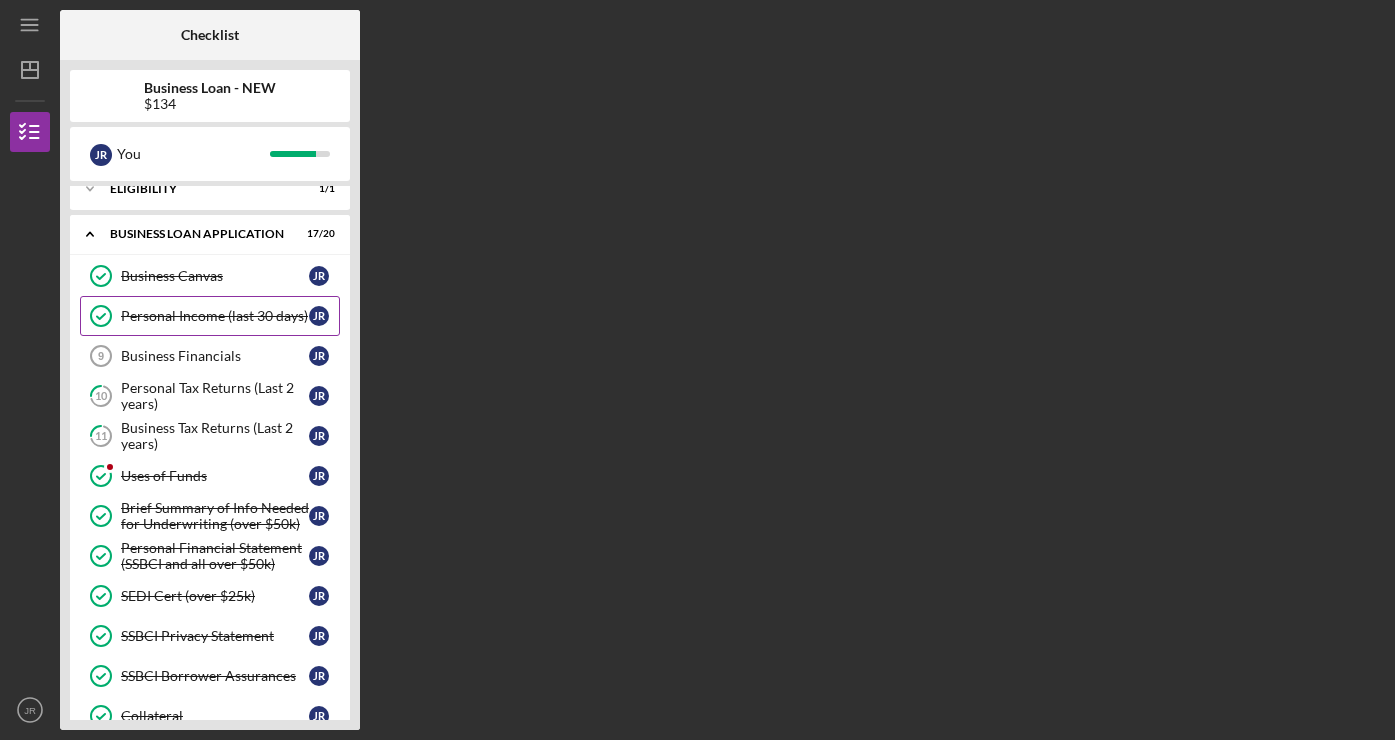 scroll, scrollTop: 64, scrollLeft: 0, axis: vertical 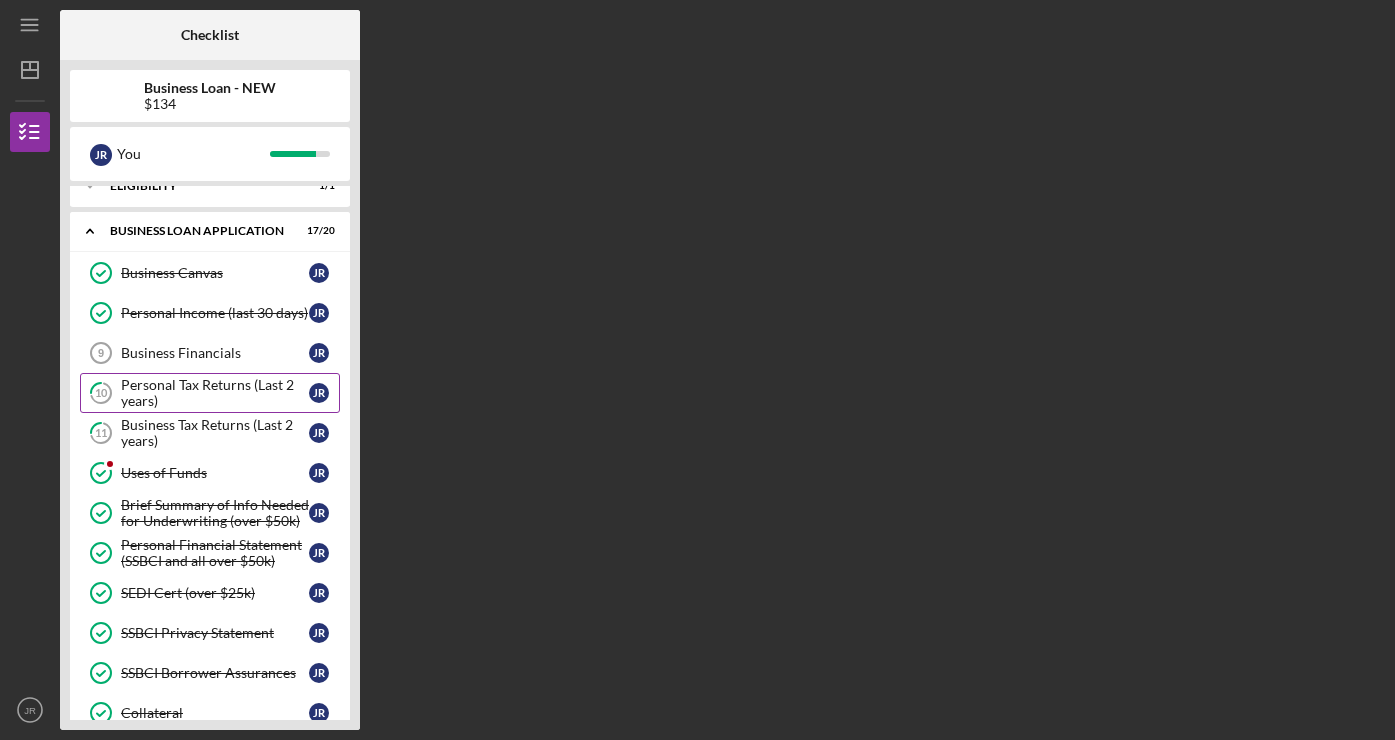 click on "Personal Tax Returns (Last 2 years)" at bounding box center (215, 393) 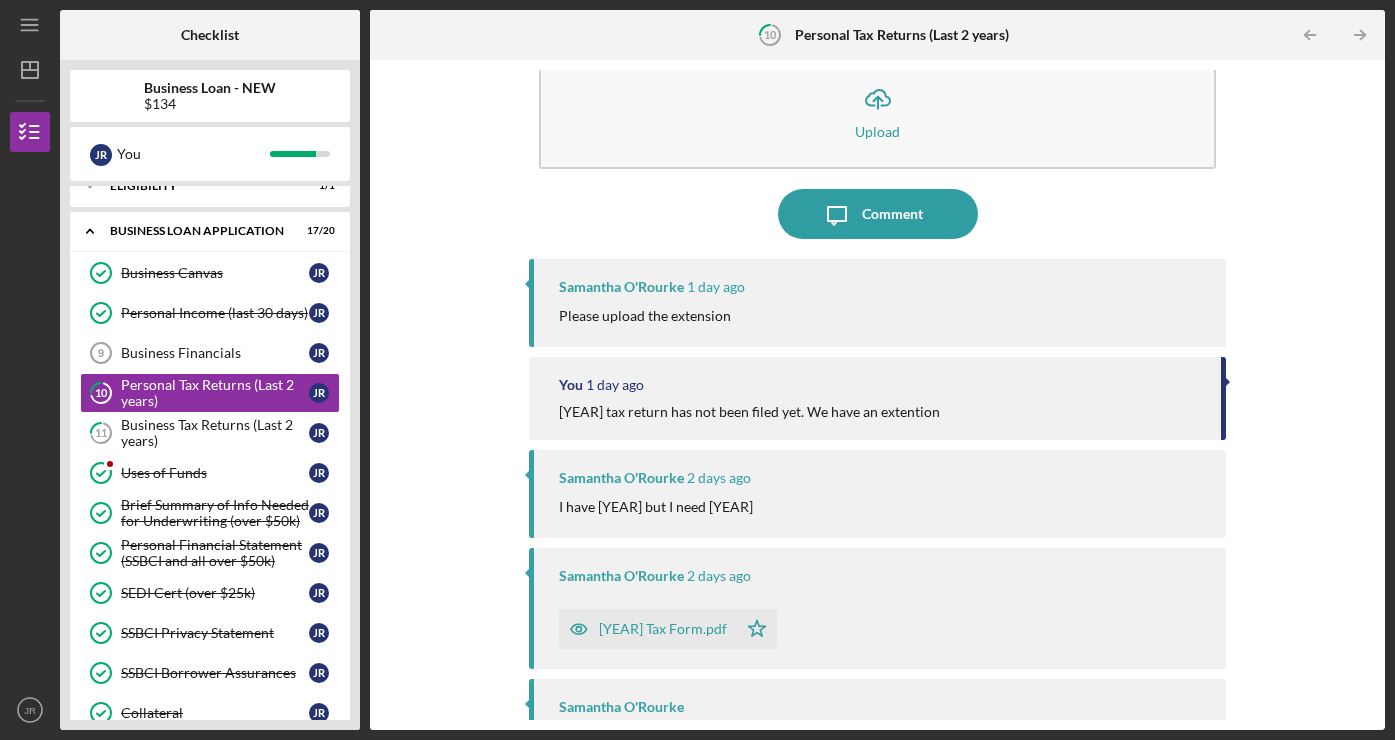 scroll, scrollTop: 47, scrollLeft: 0, axis: vertical 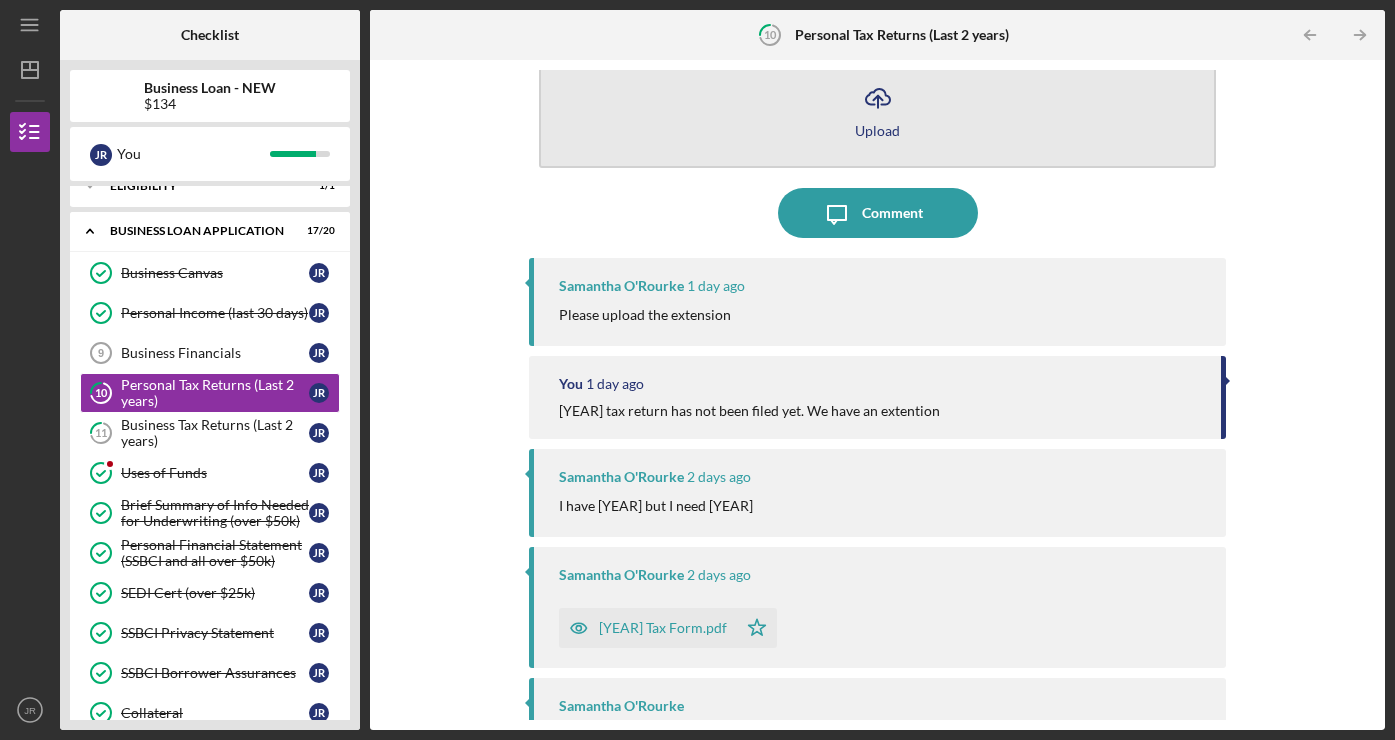 click on "Icon/Upload" 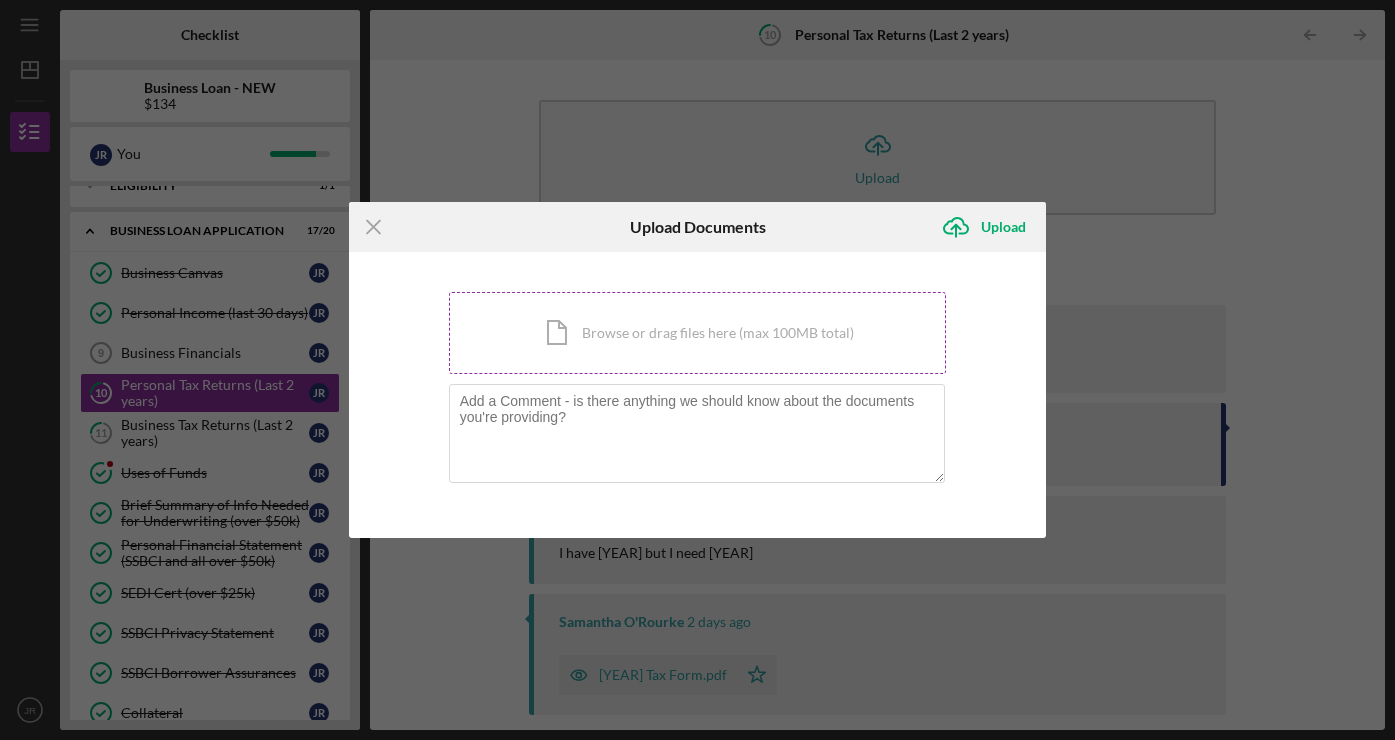 click on "Icon/Document Browse or drag files here (max 100MB total) Tap to choose files or take a photo" at bounding box center (698, 333) 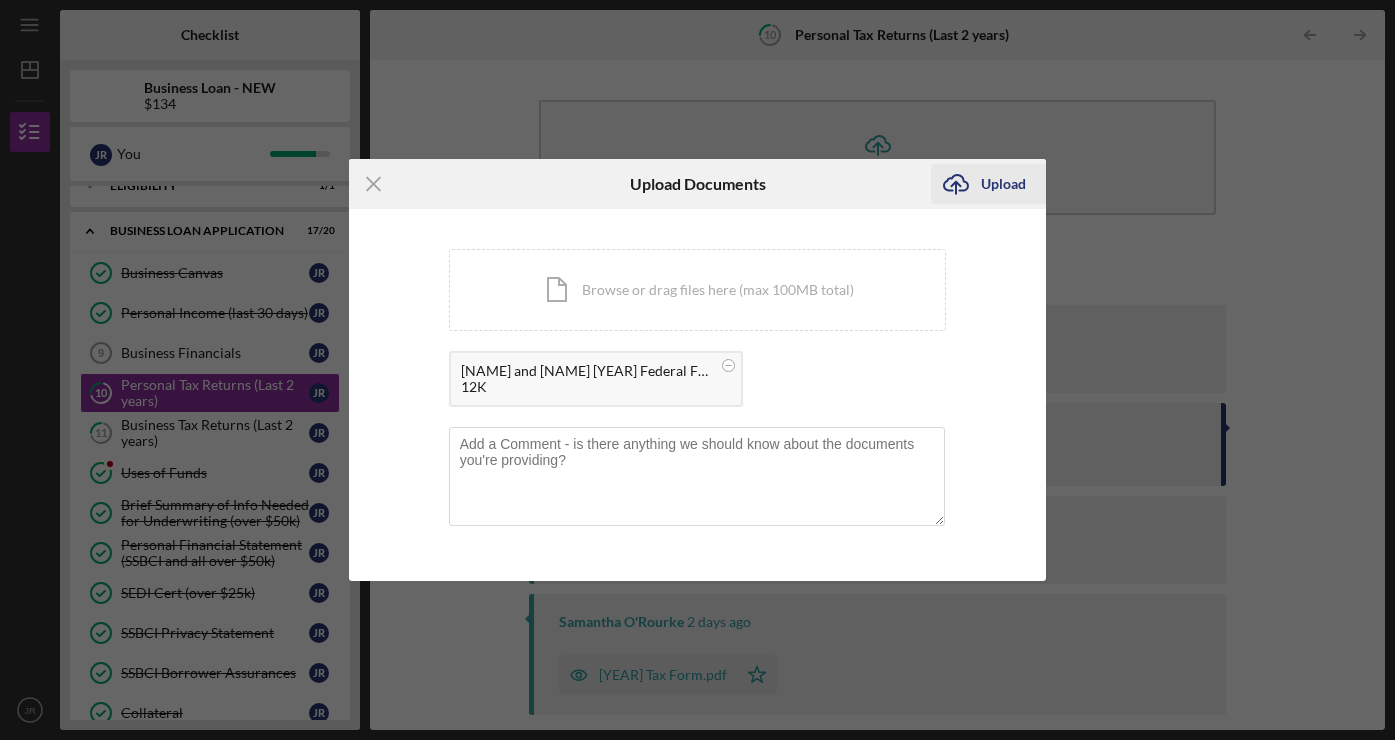 click on "Upload" at bounding box center (1003, 184) 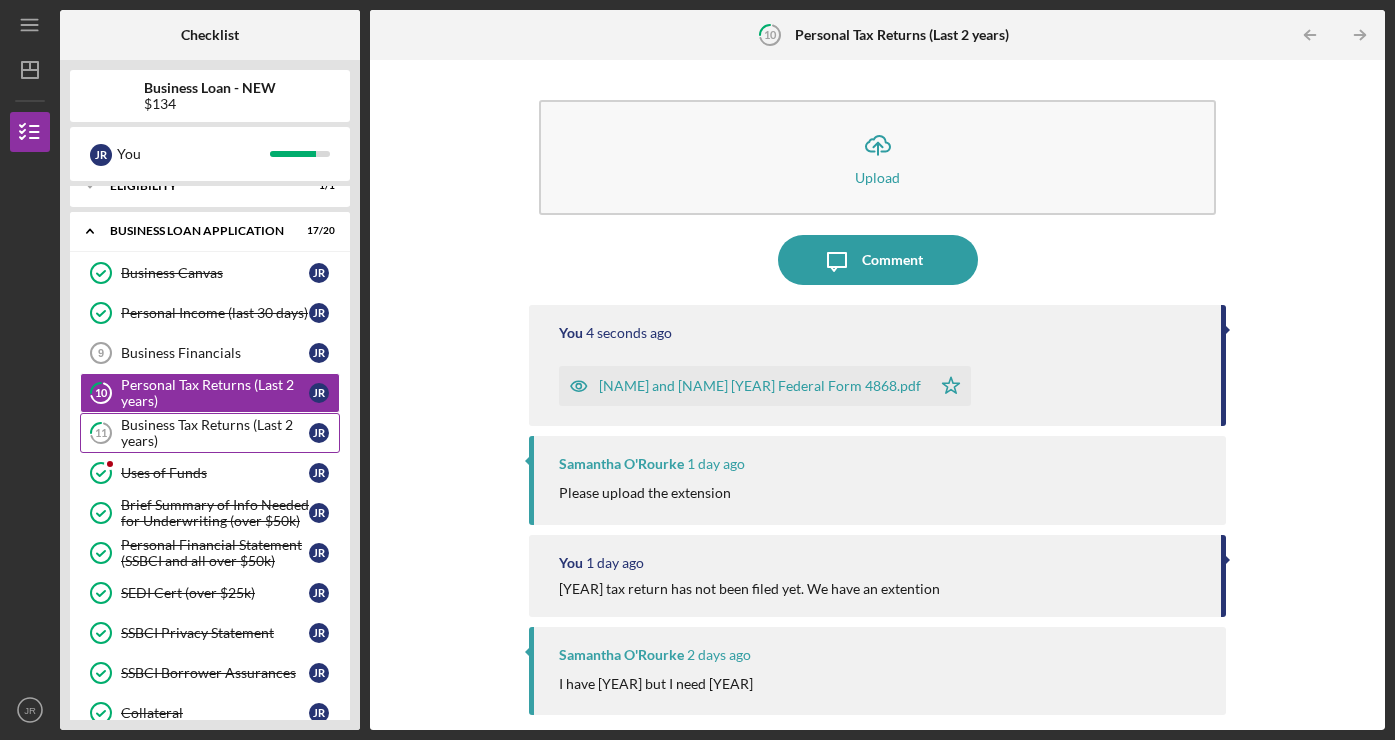 click on "Business Tax Returns (Last 2 years)" at bounding box center (215, 433) 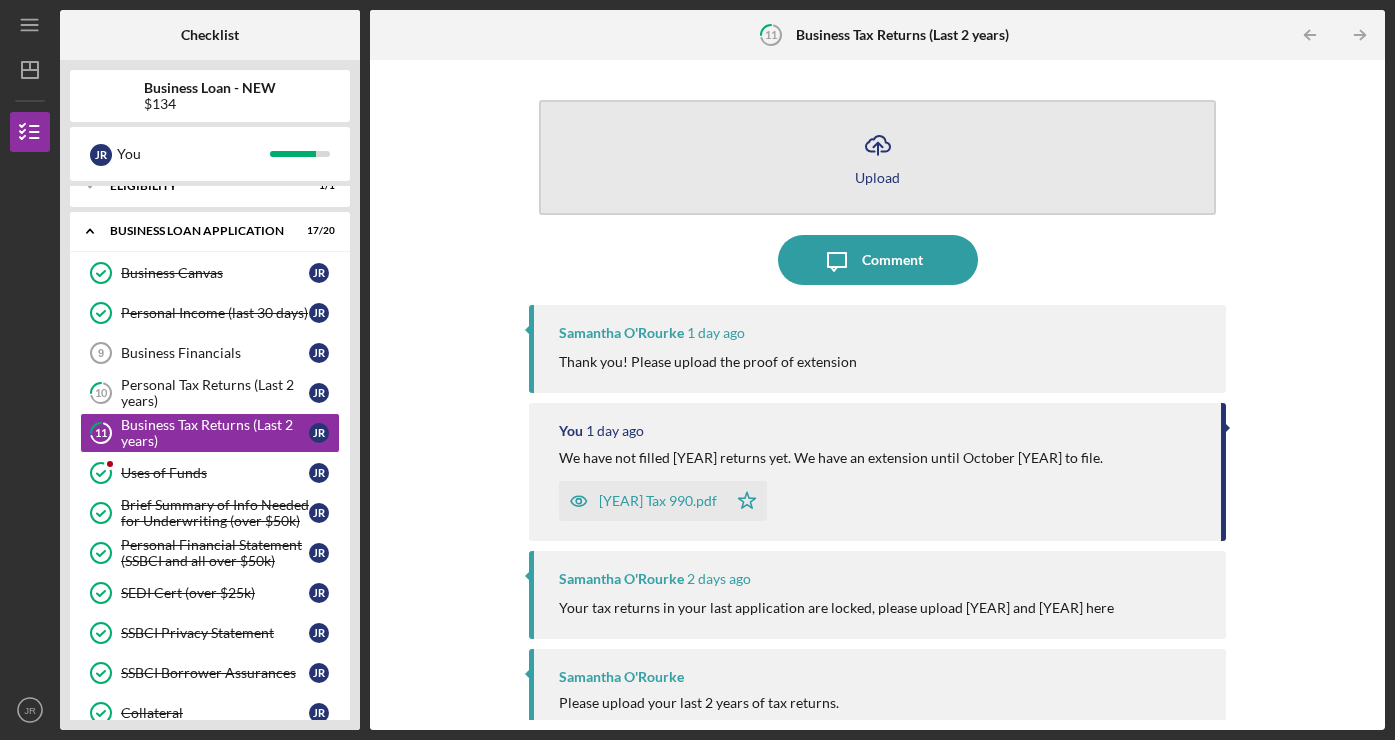 click on "Icon/Upload" 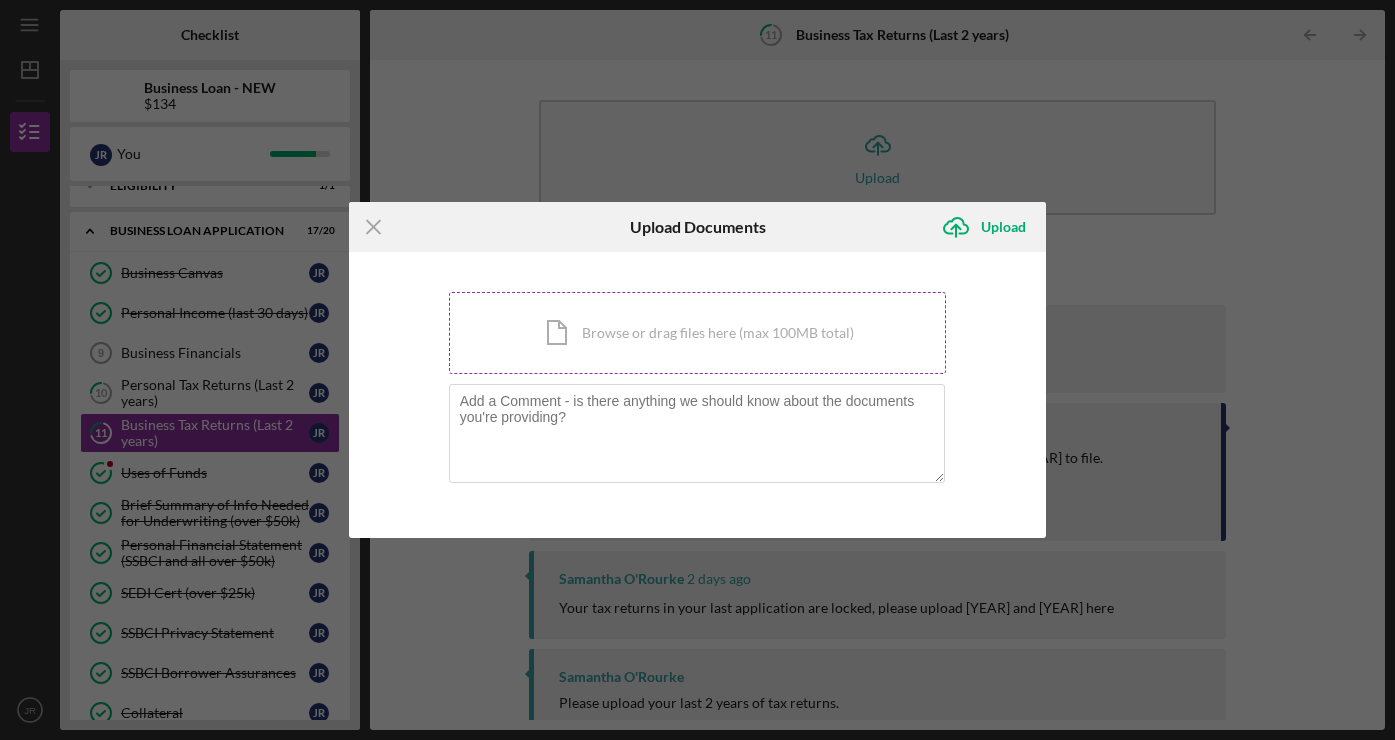 click on "Icon/Document Browse or drag files here (max 100MB total) Tap to choose files or take a photo" at bounding box center (698, 333) 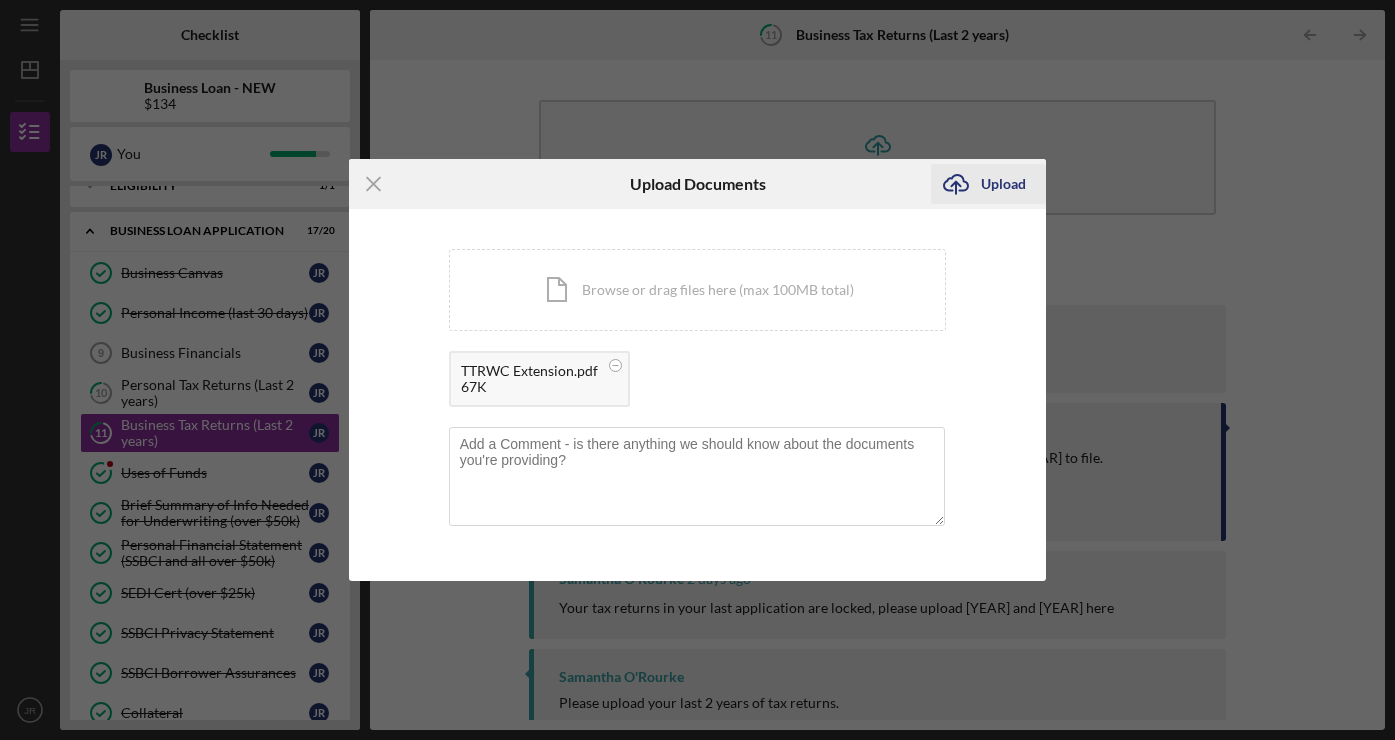 click on "Upload" at bounding box center [1003, 184] 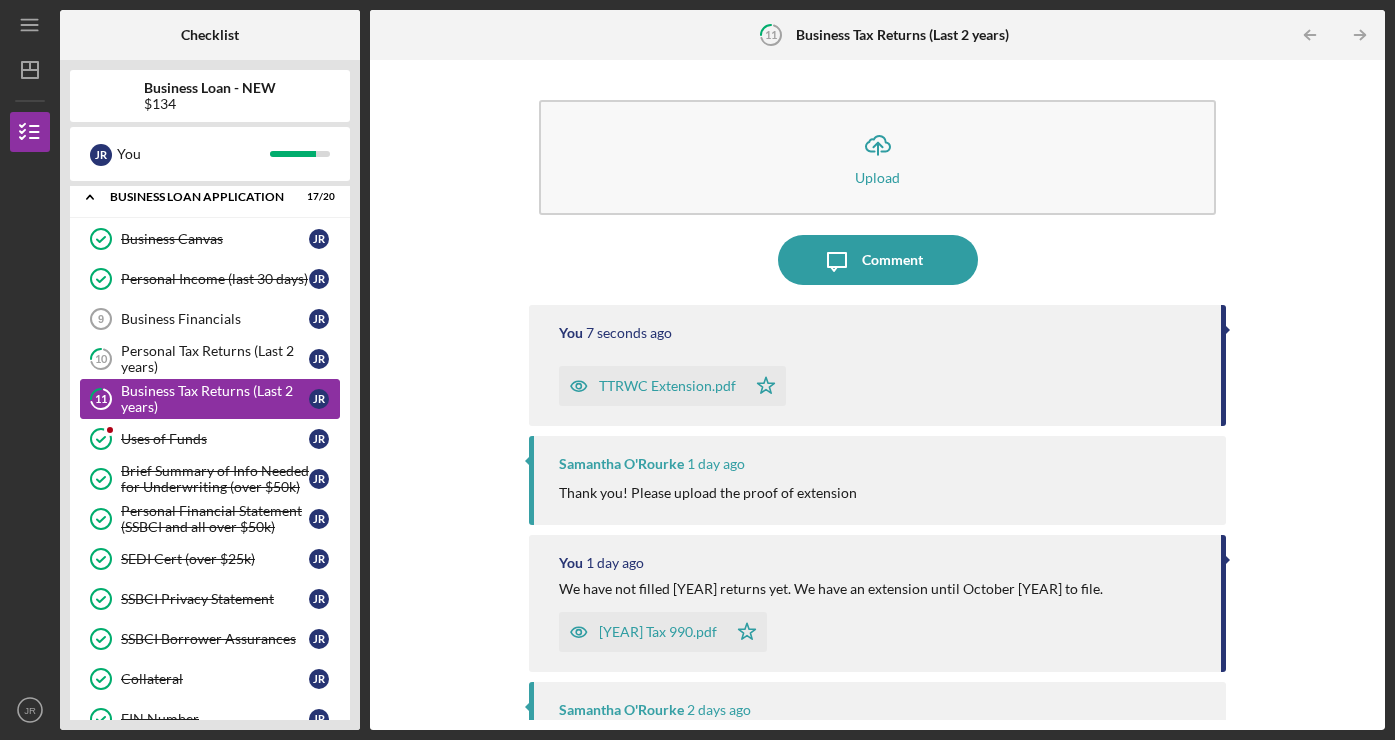 scroll, scrollTop: 96, scrollLeft: 0, axis: vertical 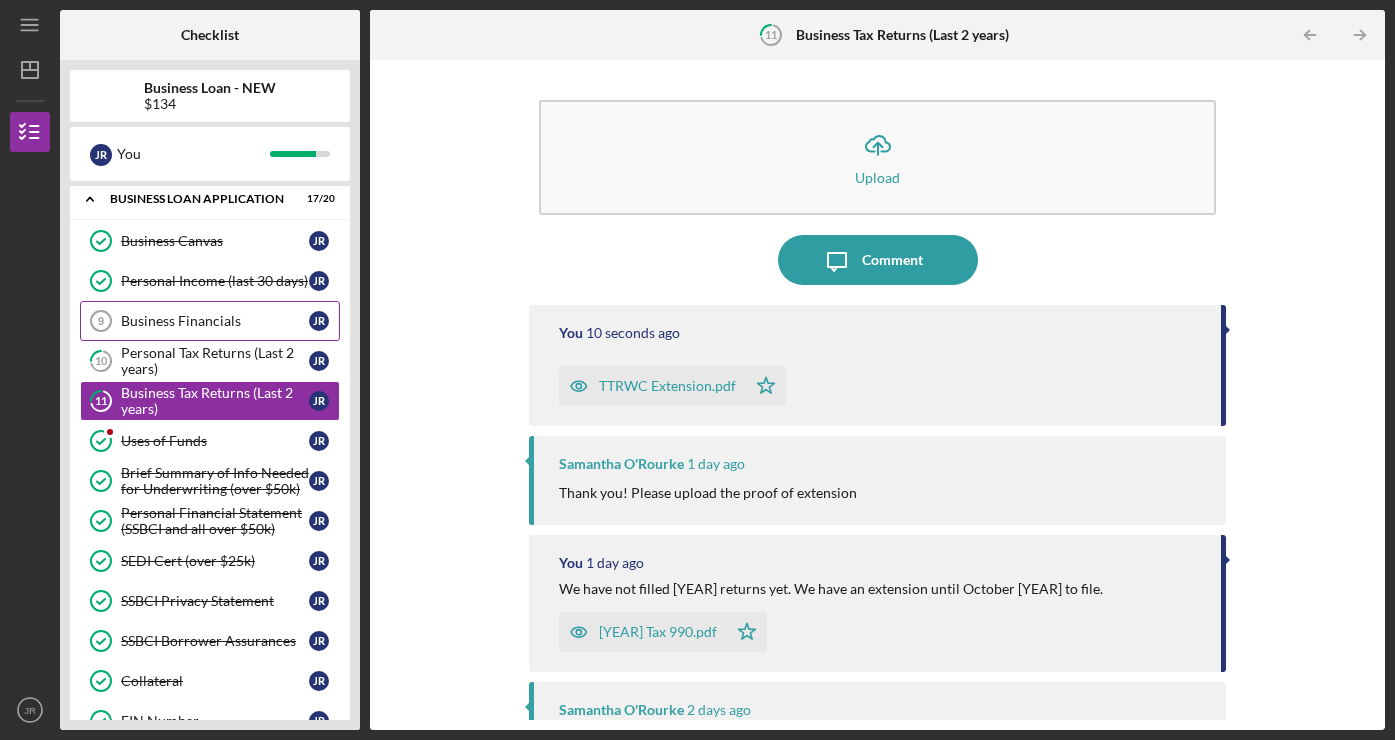 click on "Business Financials" at bounding box center [215, 321] 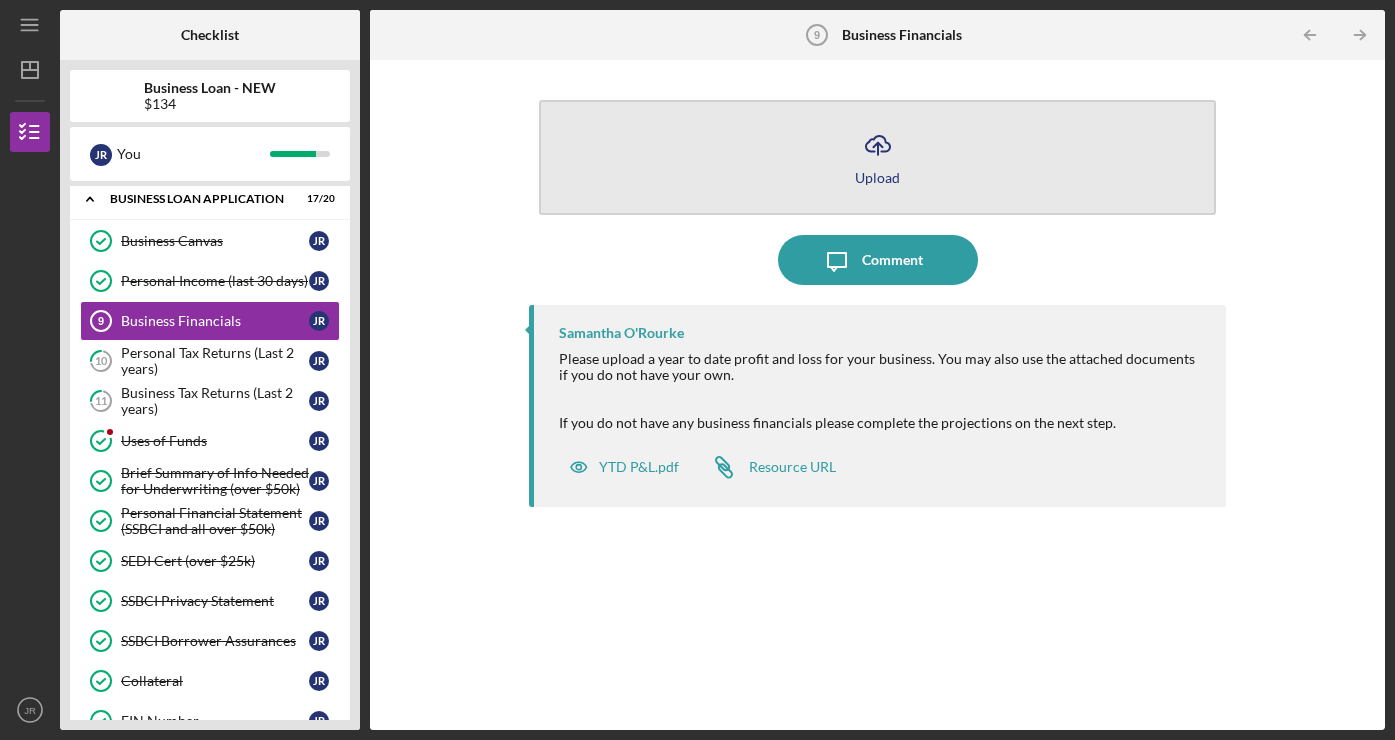 click on "Upload" at bounding box center (877, 177) 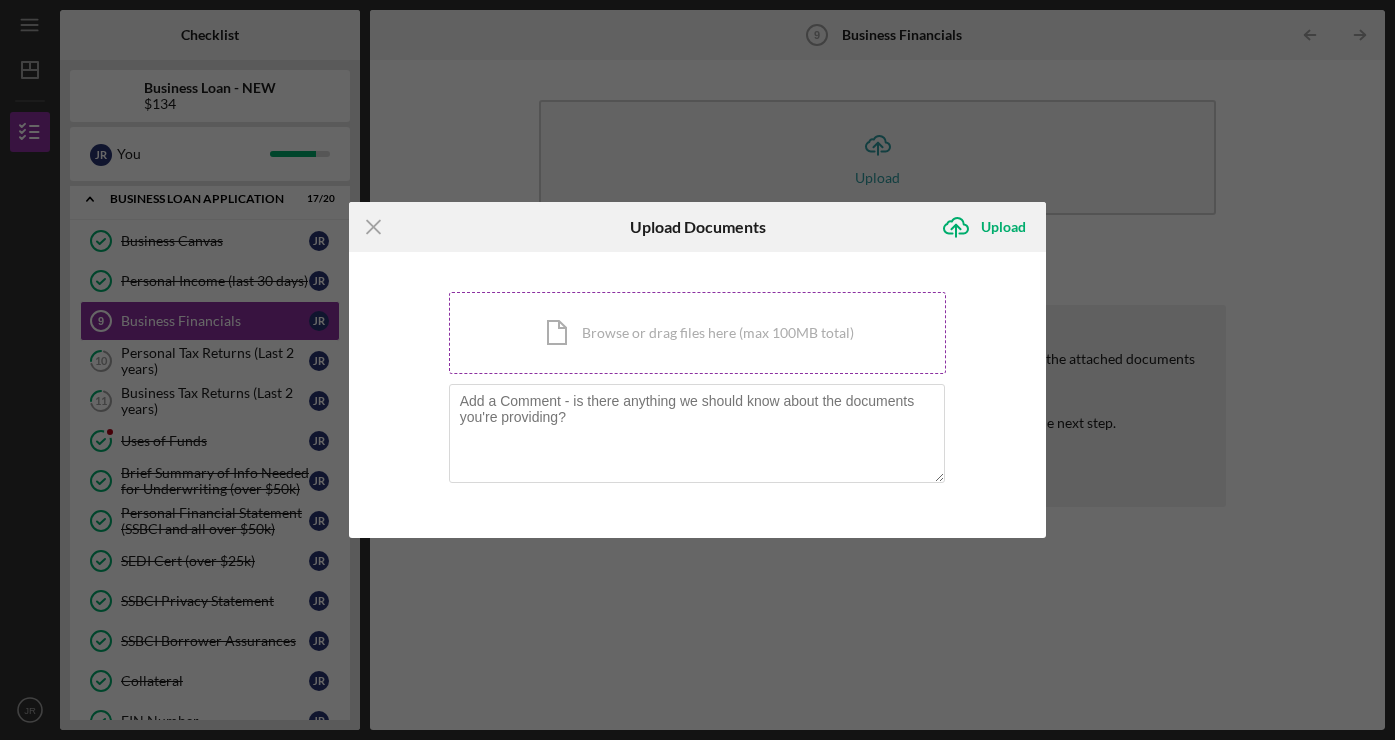 click on "Icon/Document Browse or drag files here (max 100MB total) Tap to choose files or take a photo" at bounding box center [698, 333] 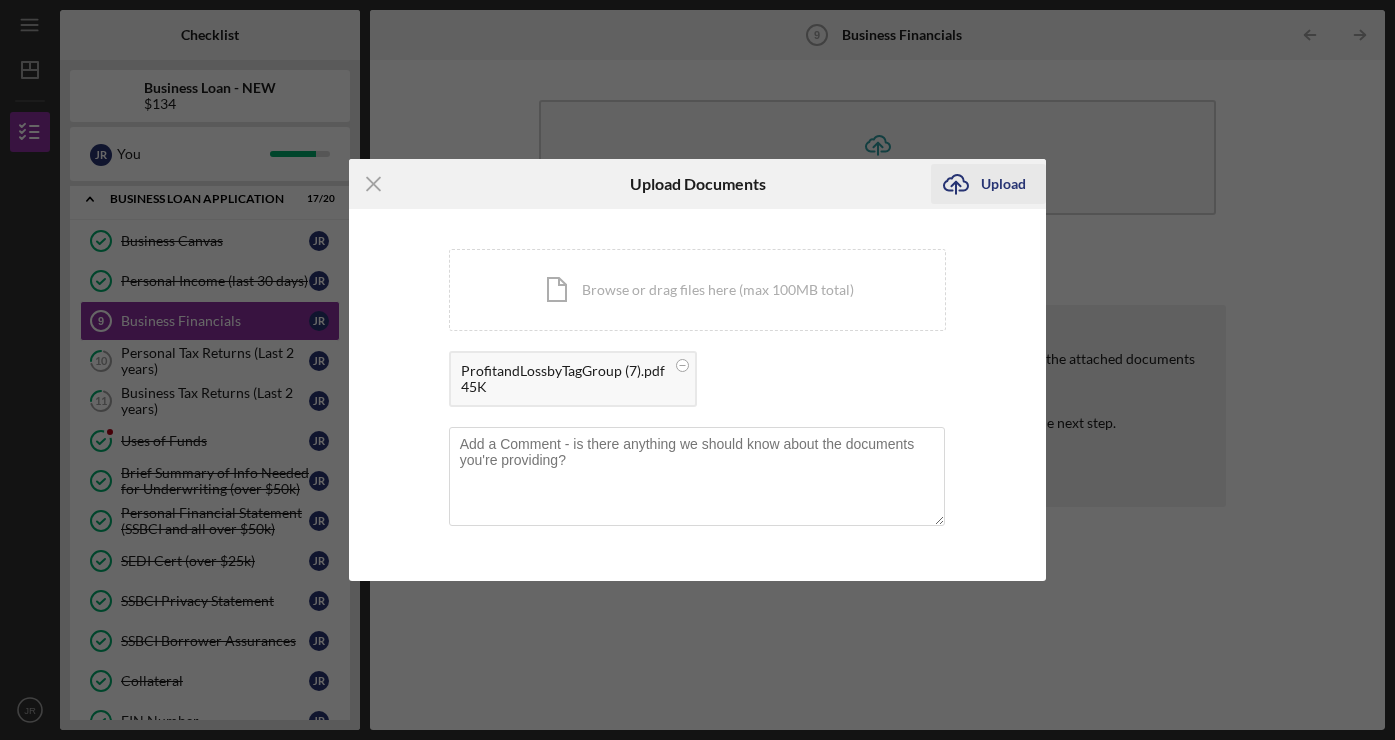 click on "Upload" at bounding box center [1003, 184] 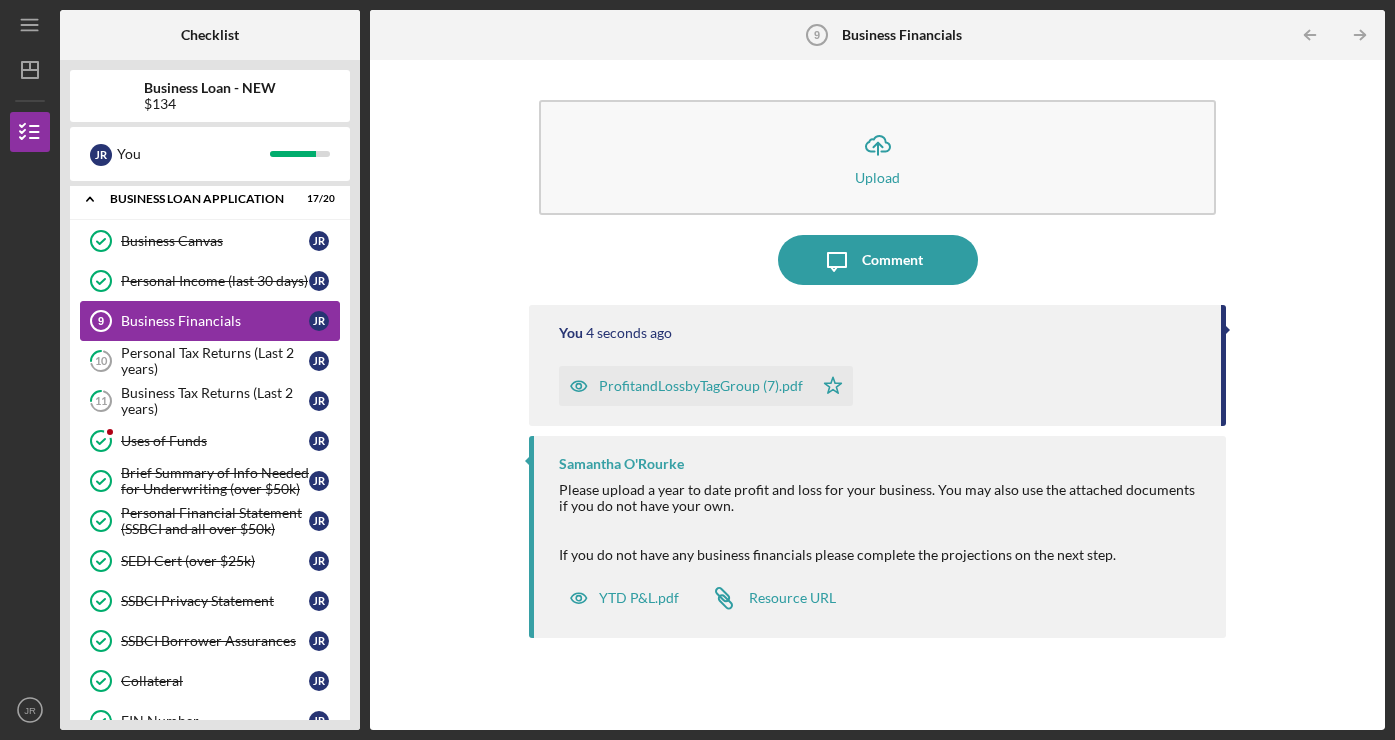 click on "Business Financials [NUMBER] Business Financials J R" at bounding box center (210, 321) 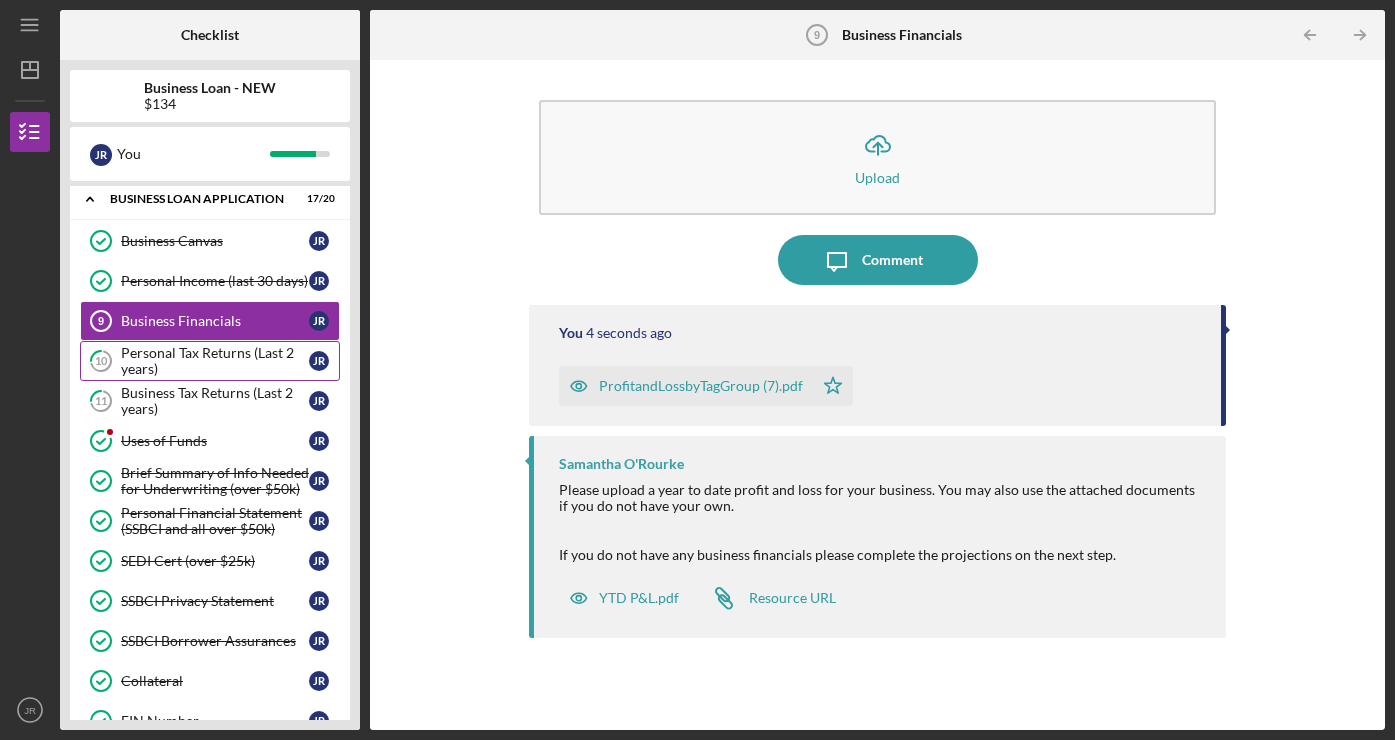 click on "Personal Tax Returns (Last 2 years)" at bounding box center (215, 361) 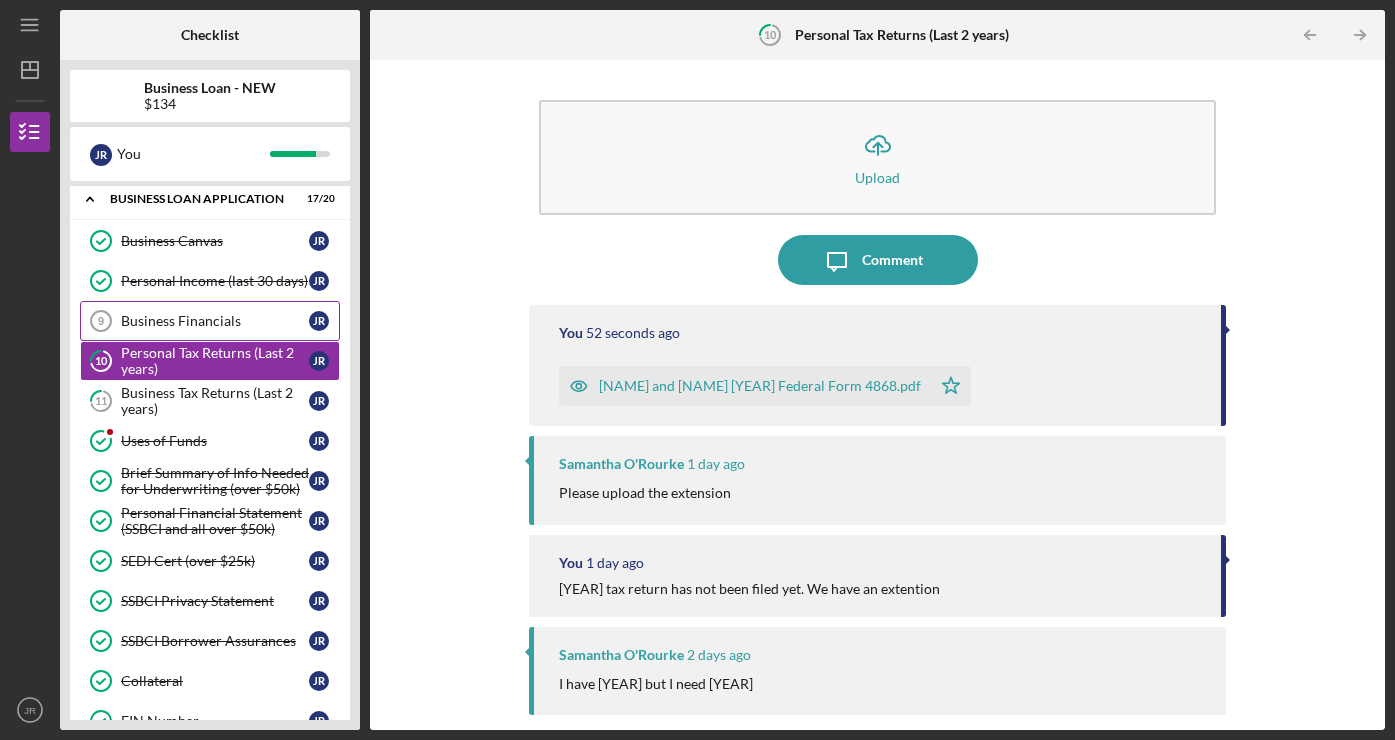 click on "Business Financials" at bounding box center (215, 321) 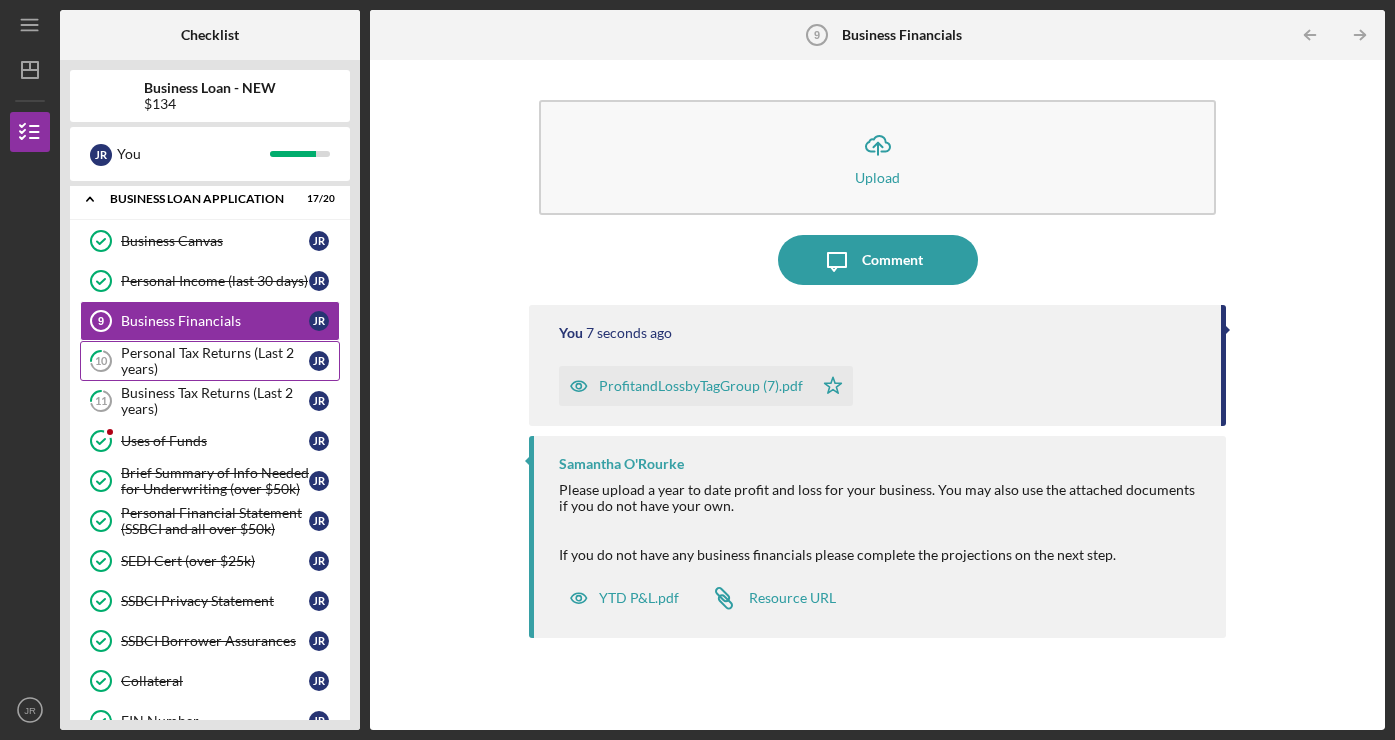 click on "Personal Tax Returns (Last 2 years)" at bounding box center [215, 361] 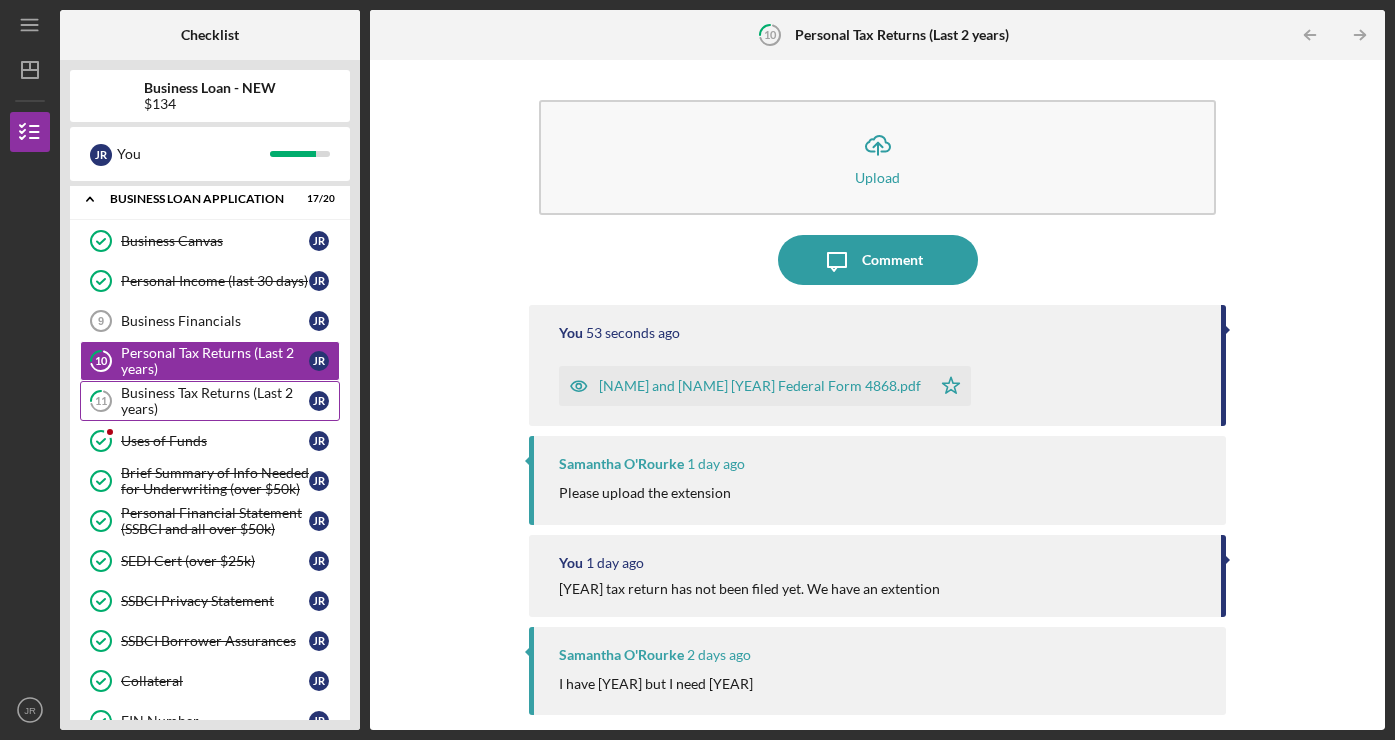 click on "Business Tax Returns (Last 2 years)" at bounding box center (215, 401) 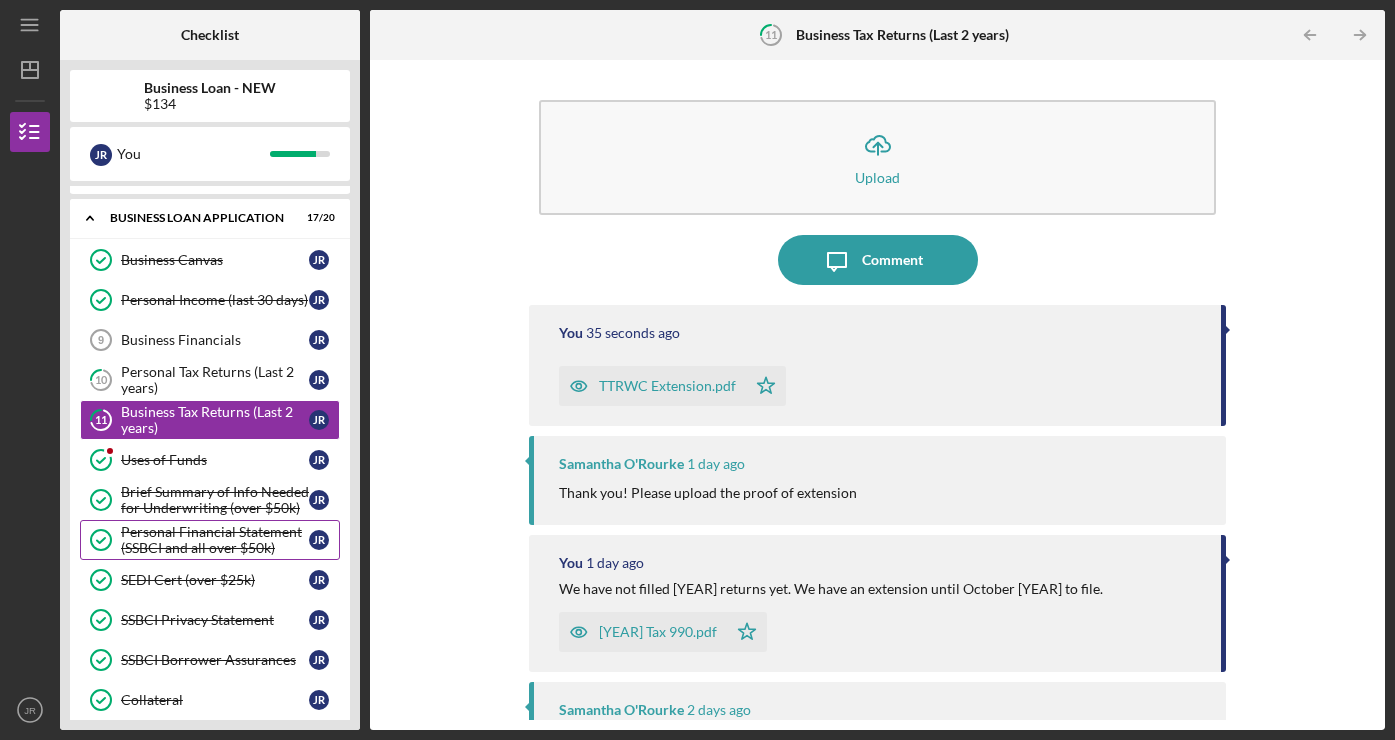 scroll, scrollTop: 0, scrollLeft: 0, axis: both 